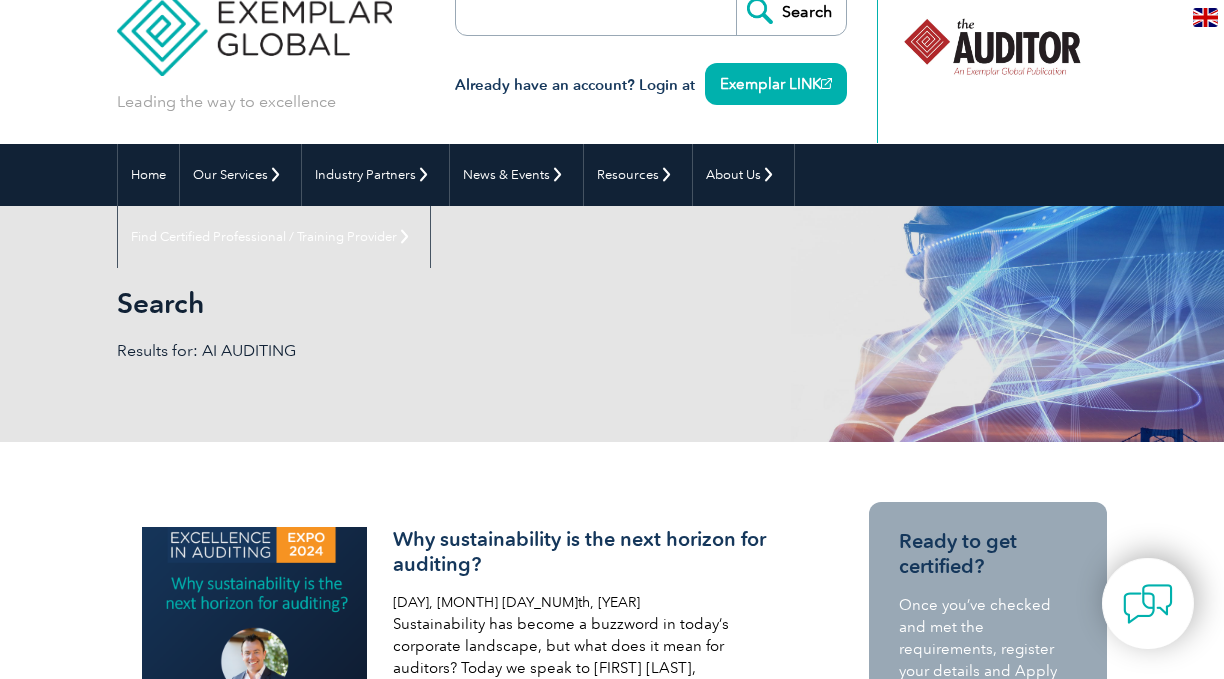 scroll, scrollTop: 0, scrollLeft: 0, axis: both 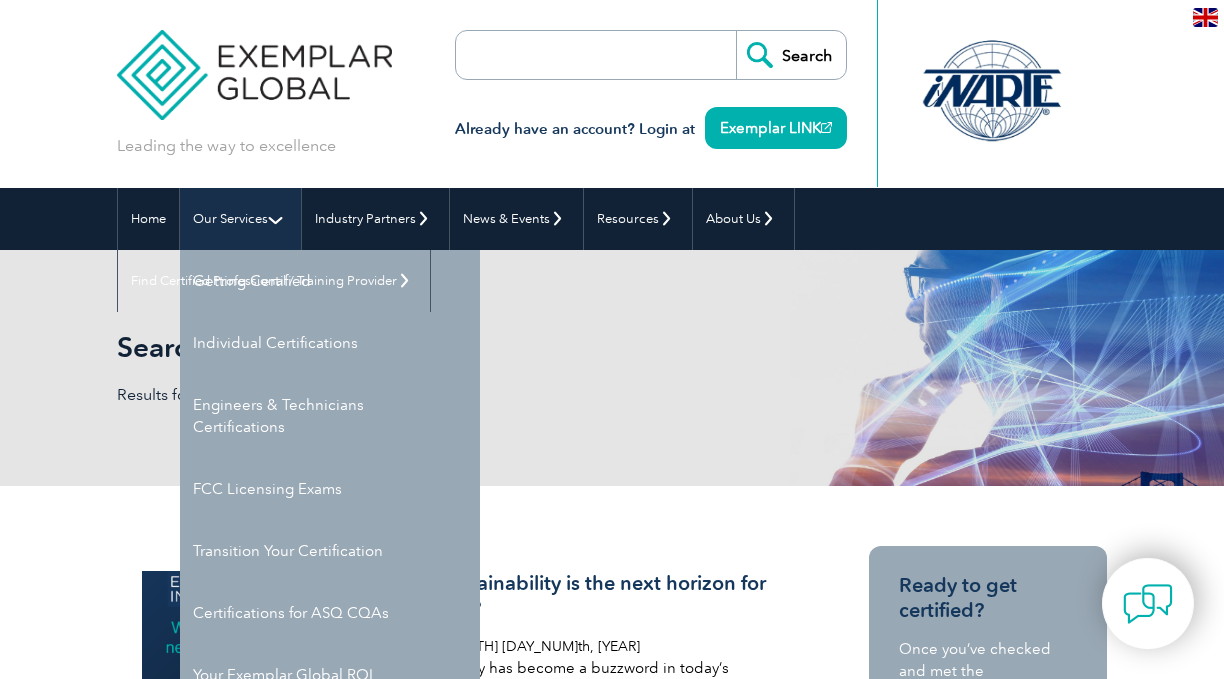 click on "Our Services" at bounding box center [240, 219] 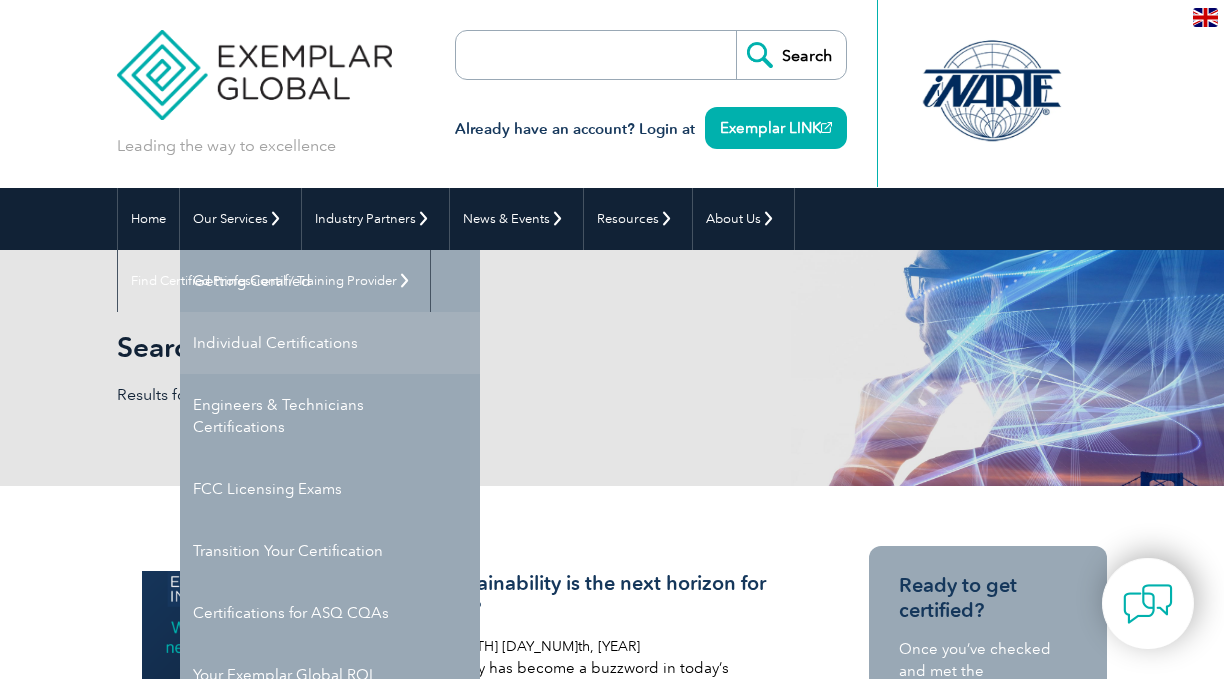 click on "Individual Certifications" at bounding box center [330, 343] 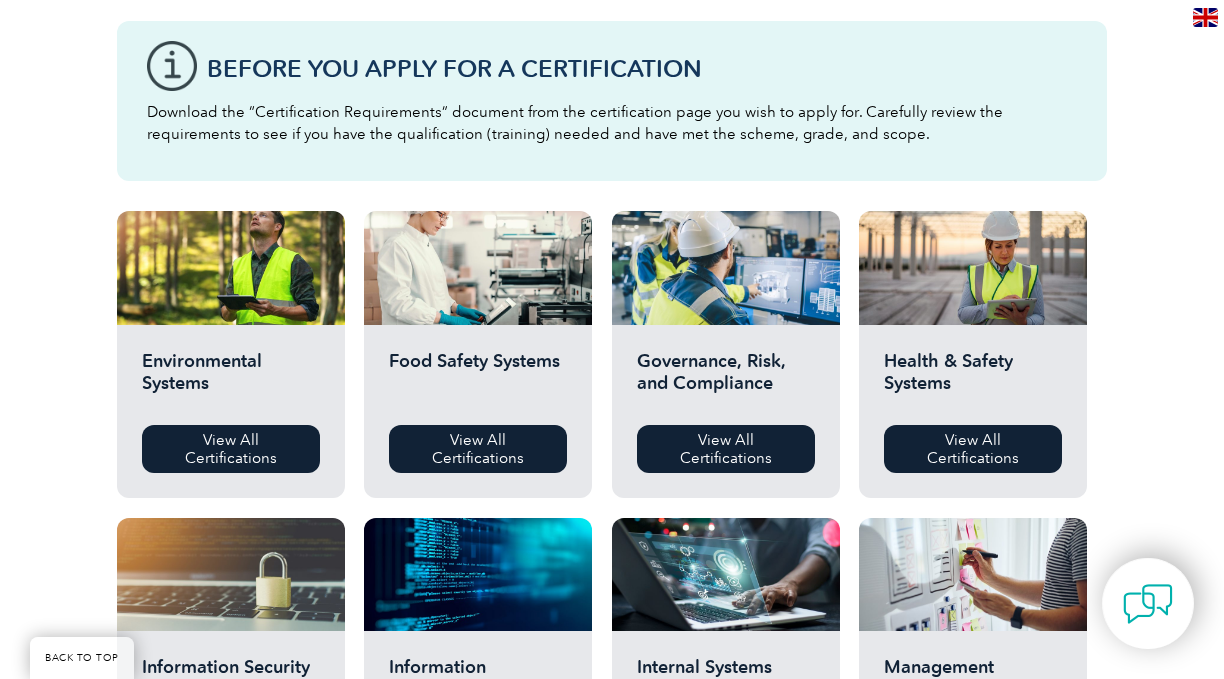 scroll, scrollTop: 541, scrollLeft: 0, axis: vertical 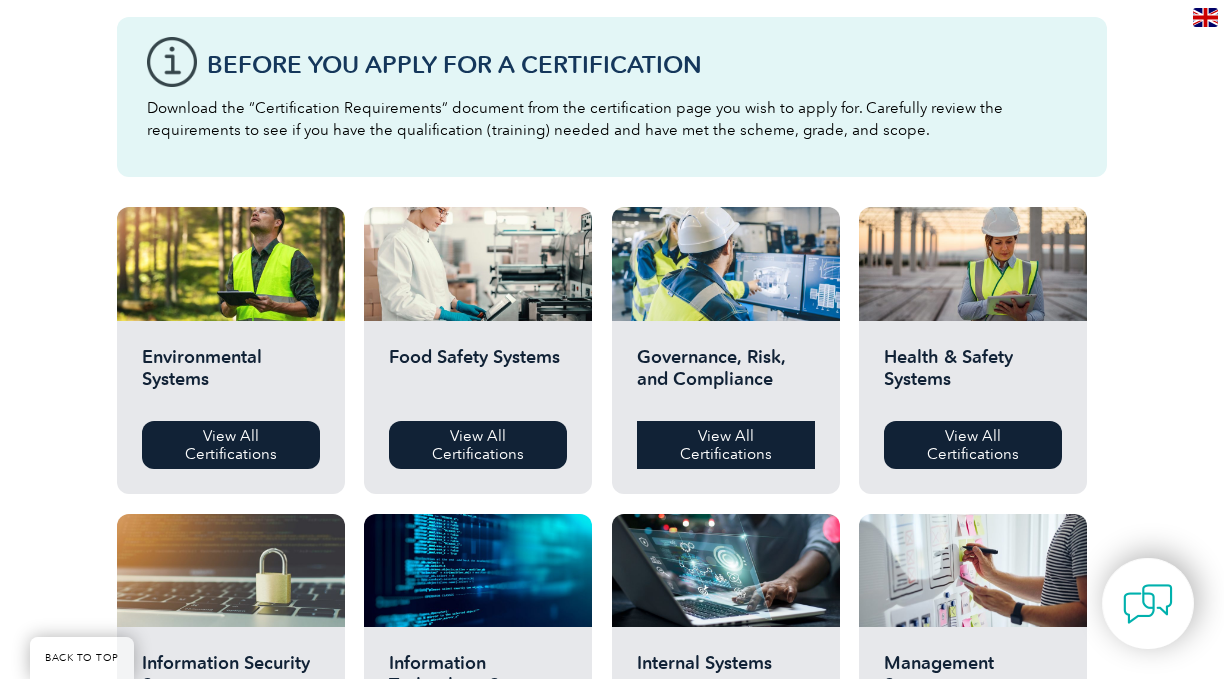 click on "View All Certifications" at bounding box center [726, 445] 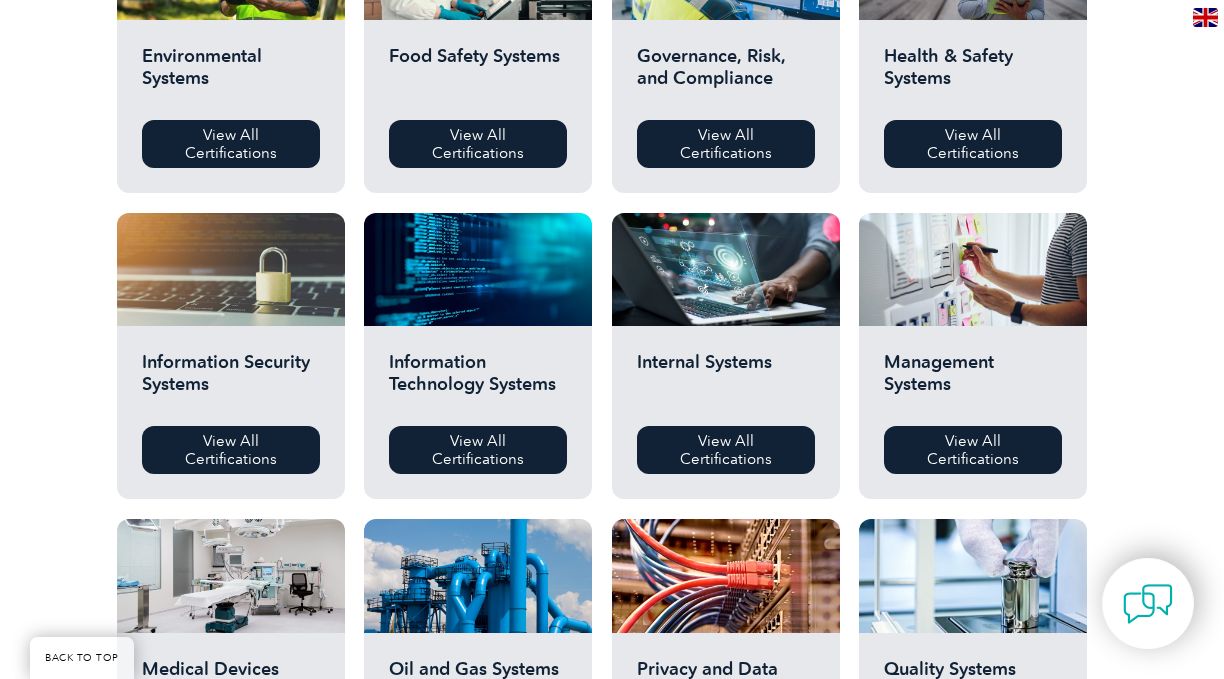 scroll, scrollTop: 844, scrollLeft: 0, axis: vertical 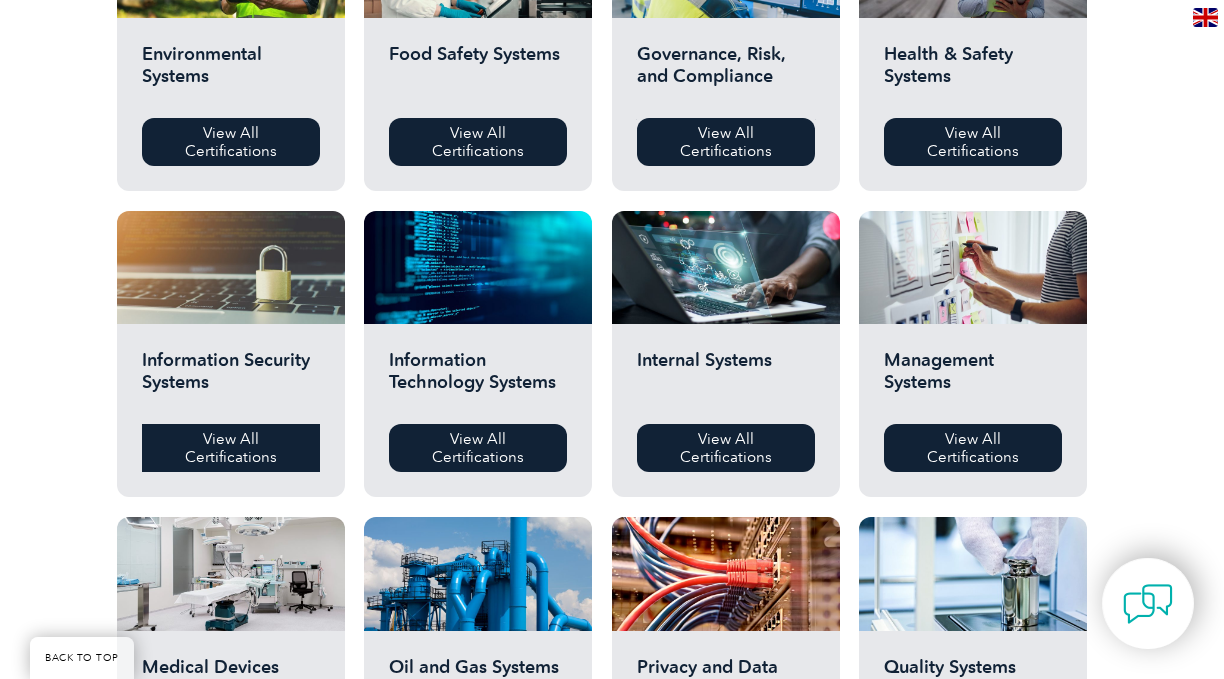 click on "View All Certifications" at bounding box center (231, 448) 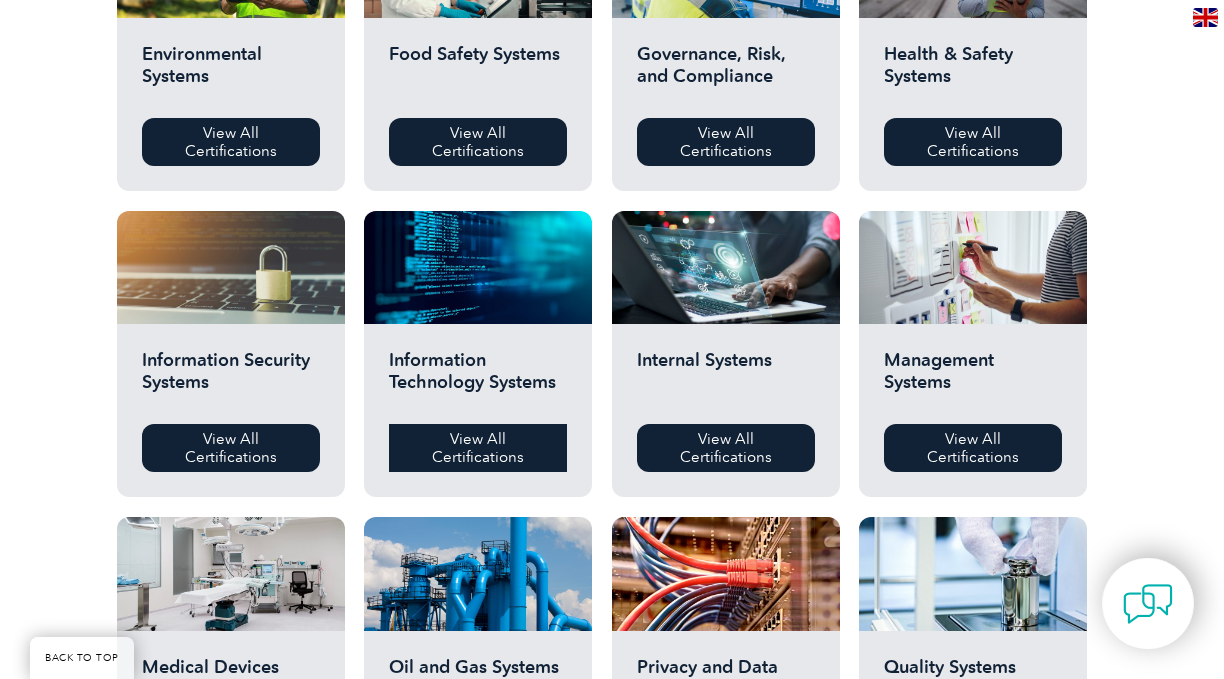 click on "View All Certifications" at bounding box center (478, 448) 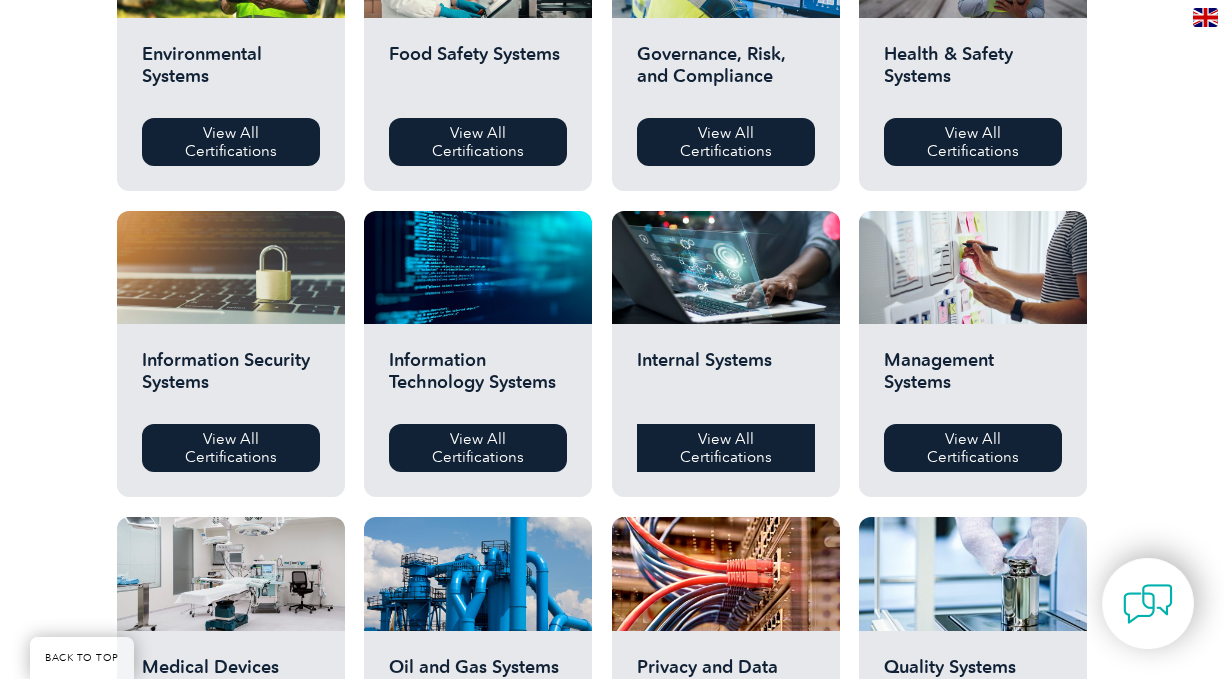 click on "View All Certifications" at bounding box center [726, 448] 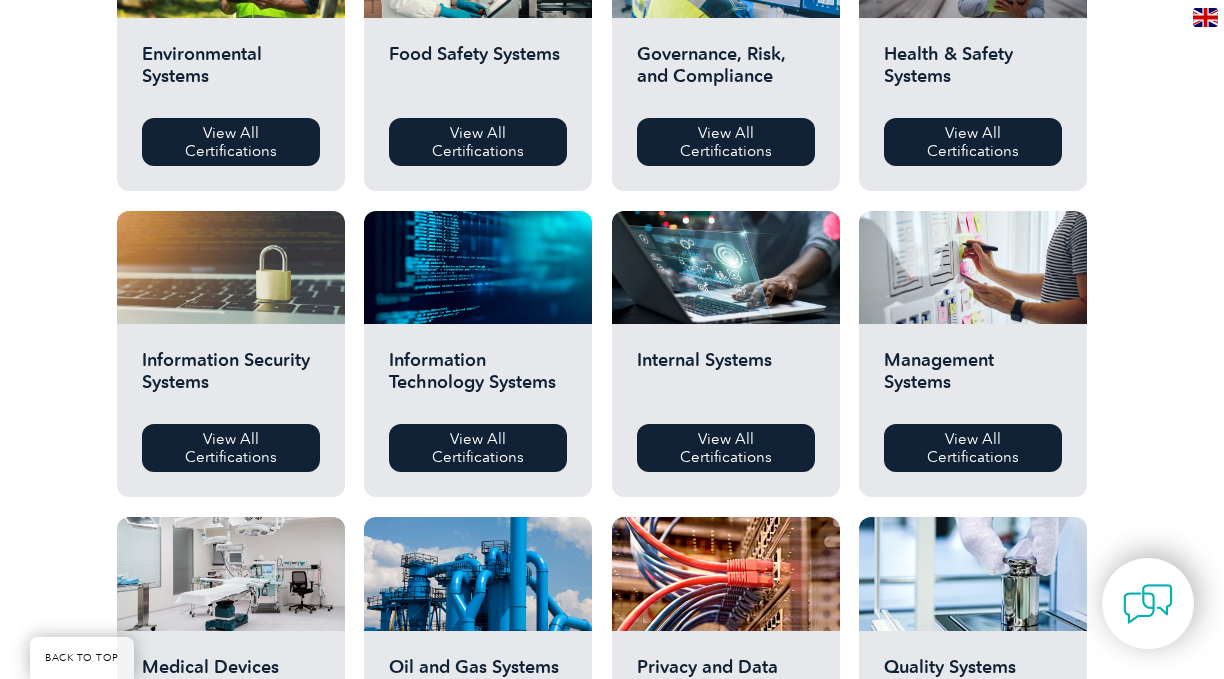 scroll, scrollTop: 1122, scrollLeft: 0, axis: vertical 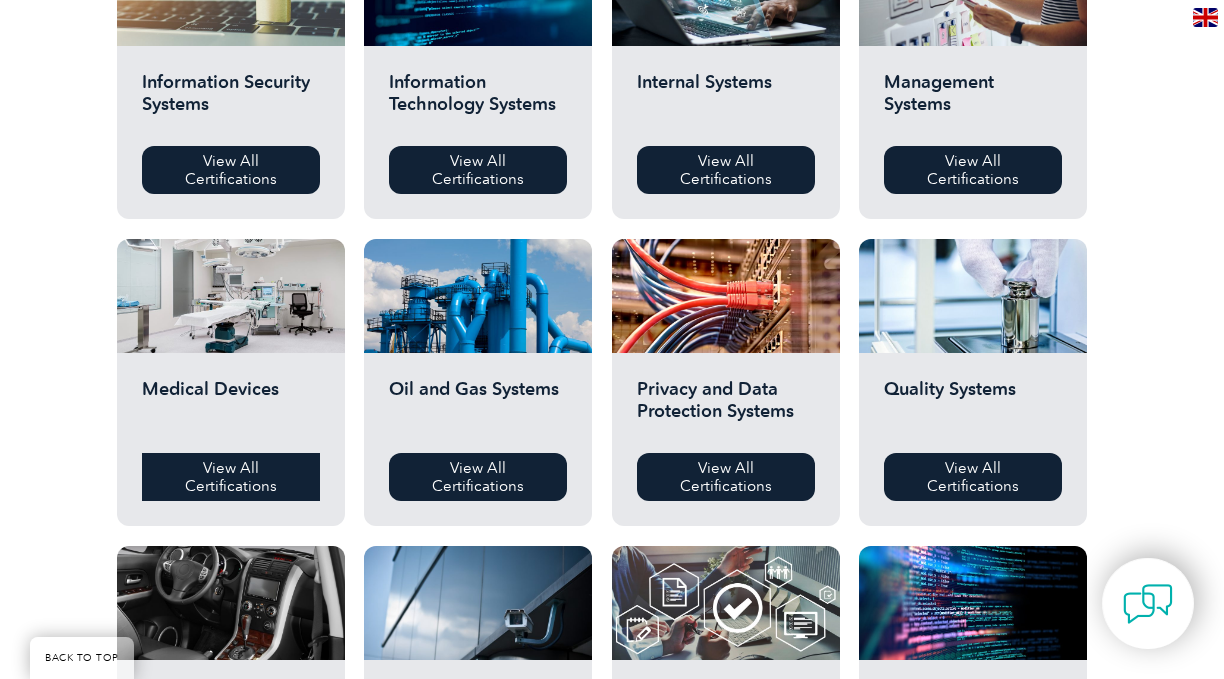 click on "View All Certifications" at bounding box center [231, 477] 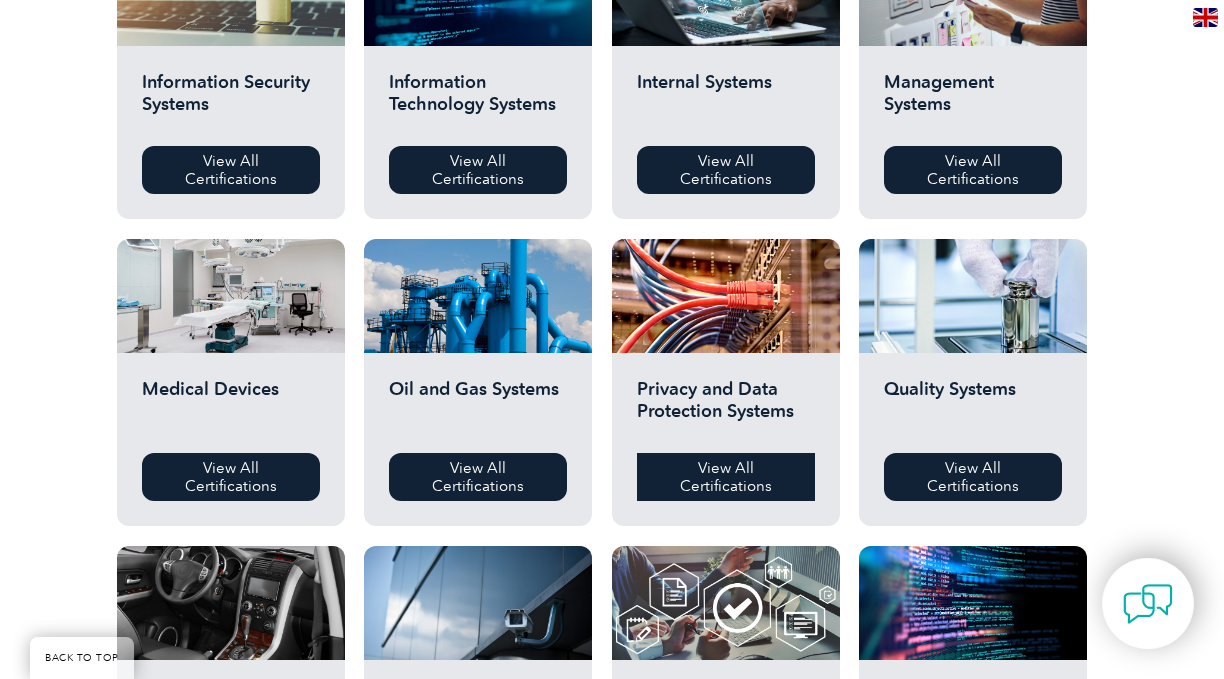 click on "View All Certifications" at bounding box center (726, 477) 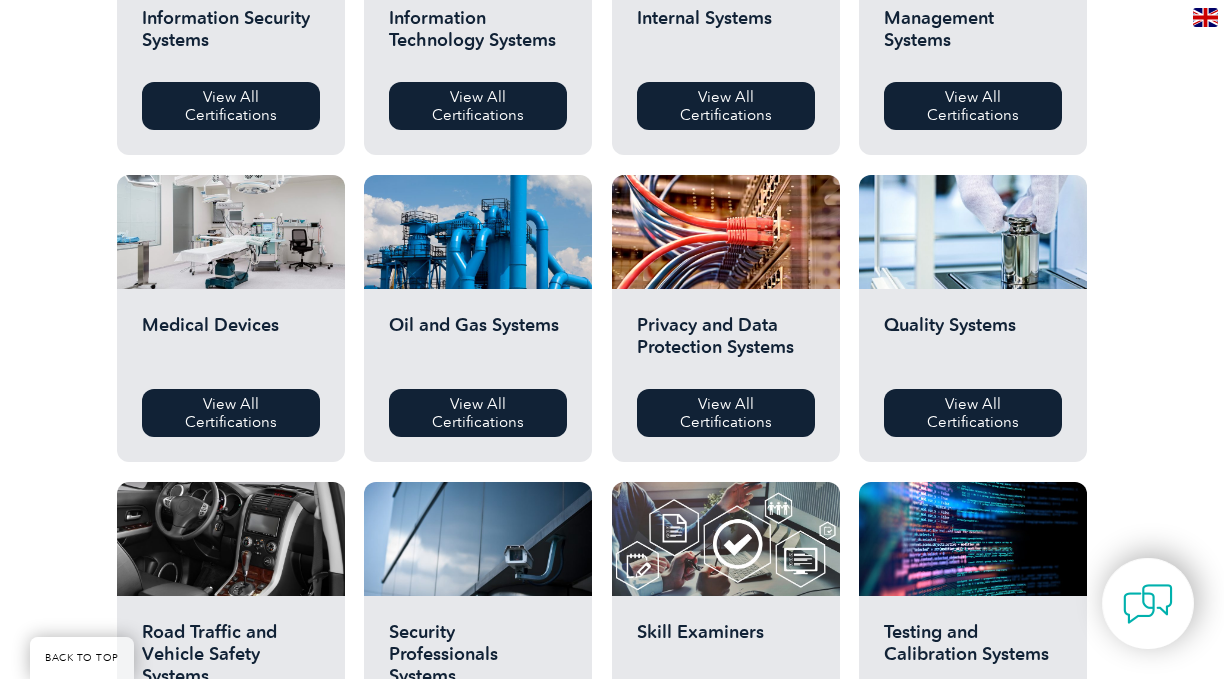 scroll, scrollTop: 1223, scrollLeft: 0, axis: vertical 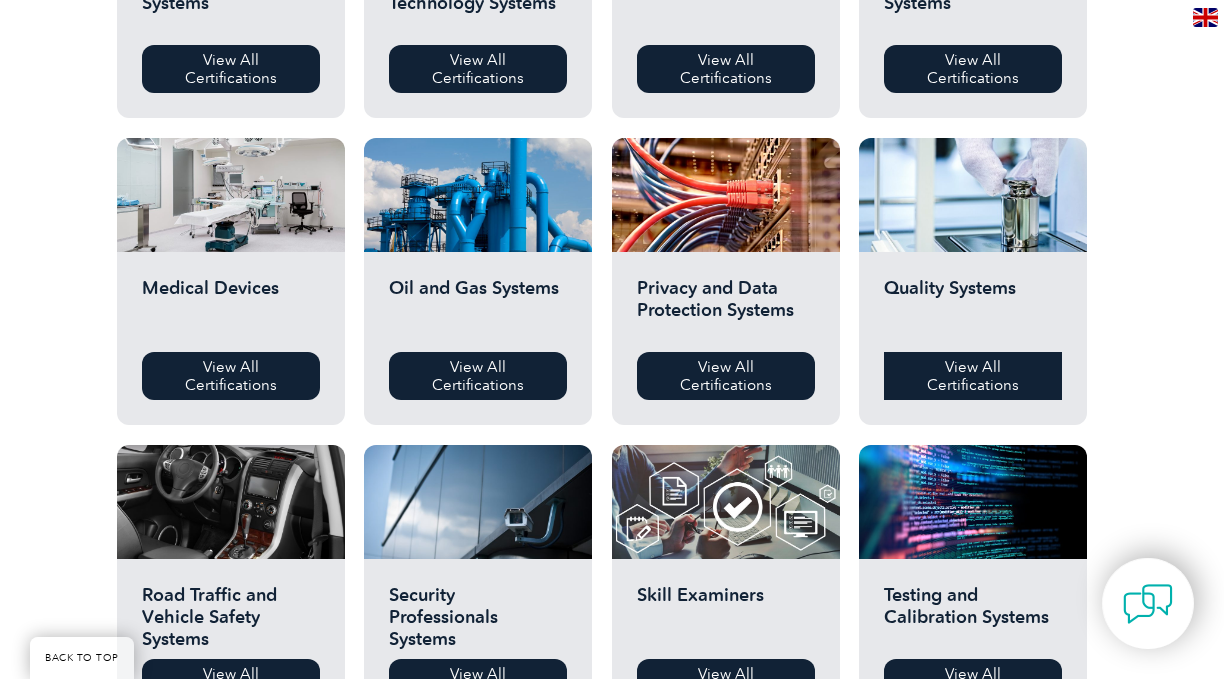 click on "View All Certifications" at bounding box center (973, 376) 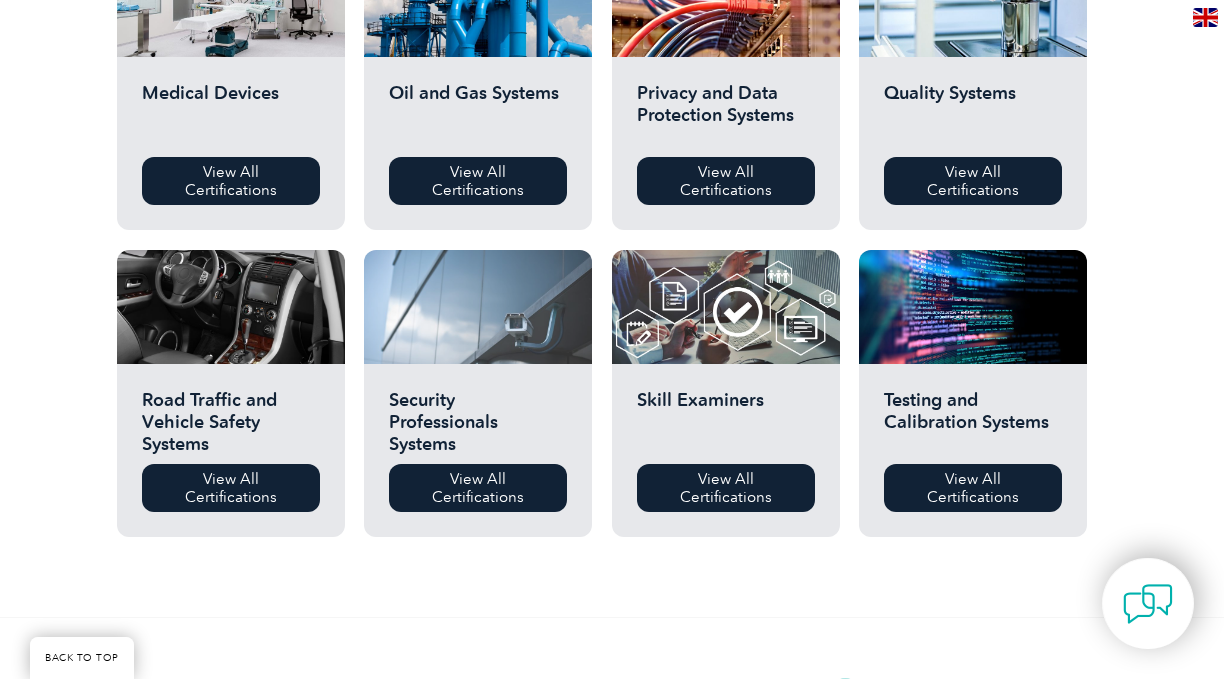 scroll, scrollTop: 1422, scrollLeft: 0, axis: vertical 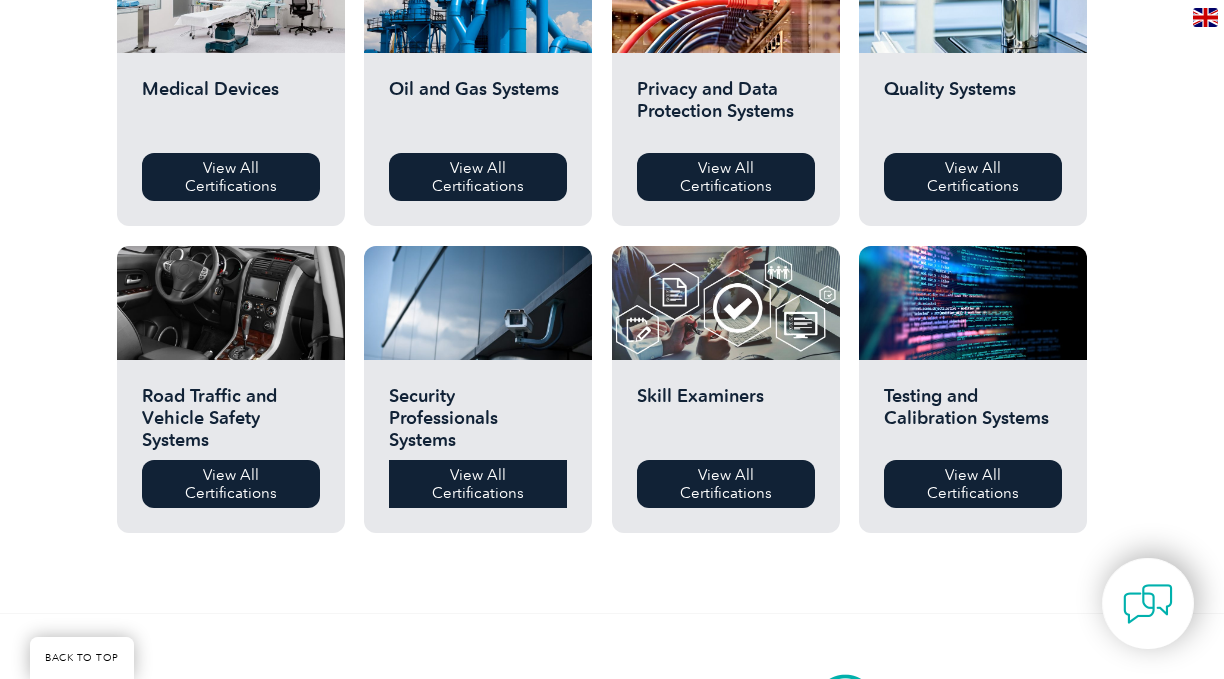 click on "View All Certifications" at bounding box center [478, 484] 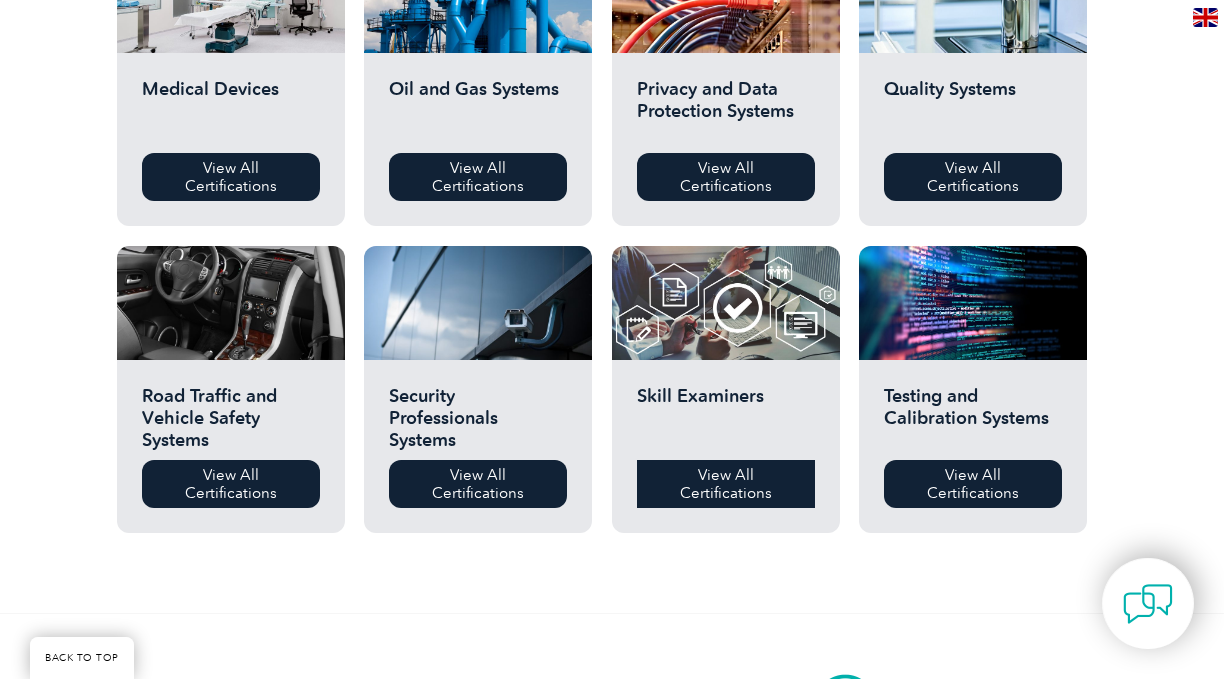 click on "View All Certifications" at bounding box center [726, 484] 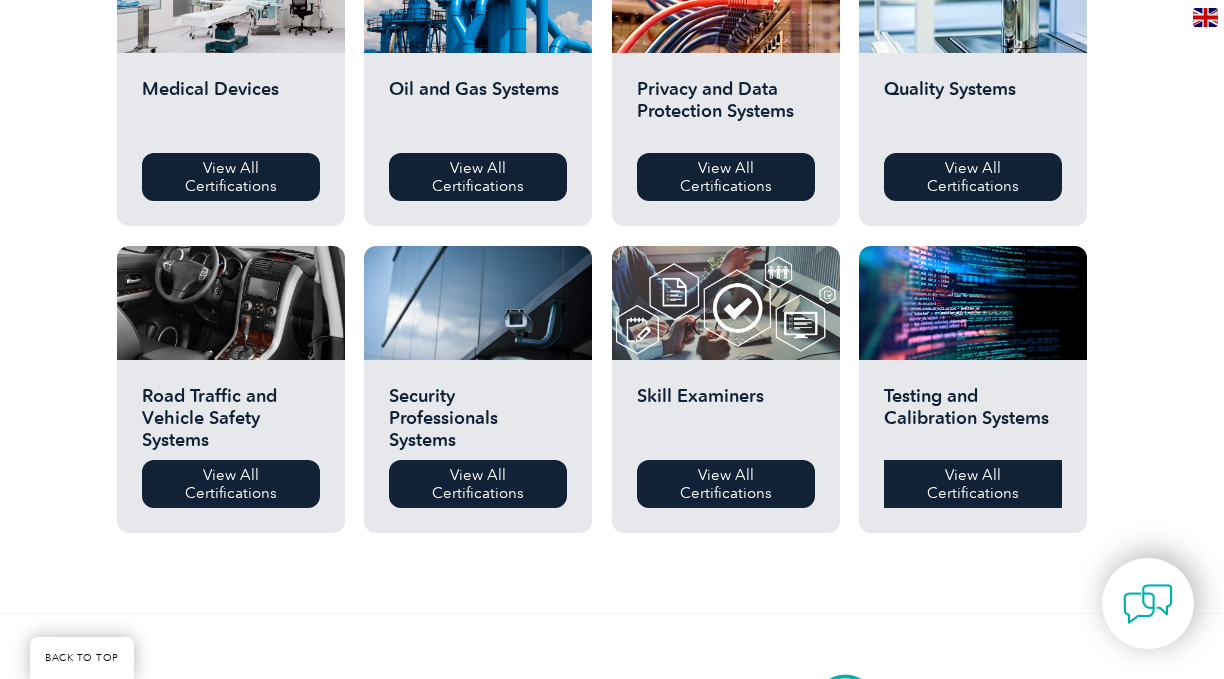 click on "View All Certifications" at bounding box center (973, 484) 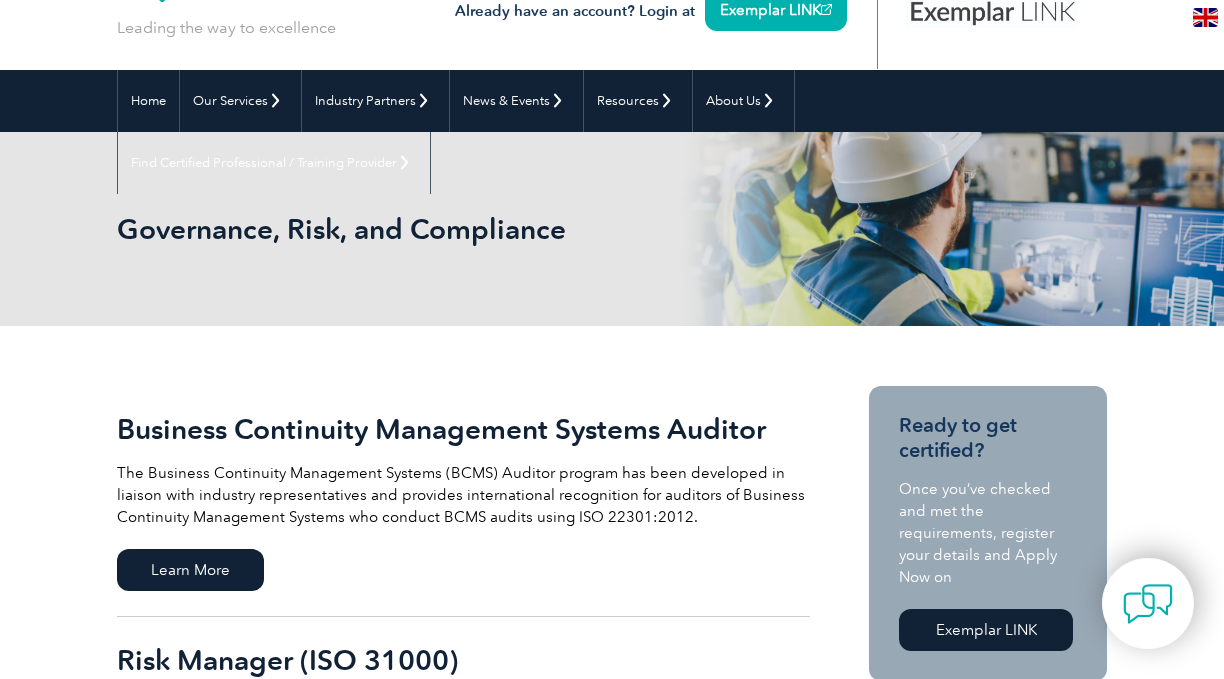 scroll, scrollTop: 0, scrollLeft: 0, axis: both 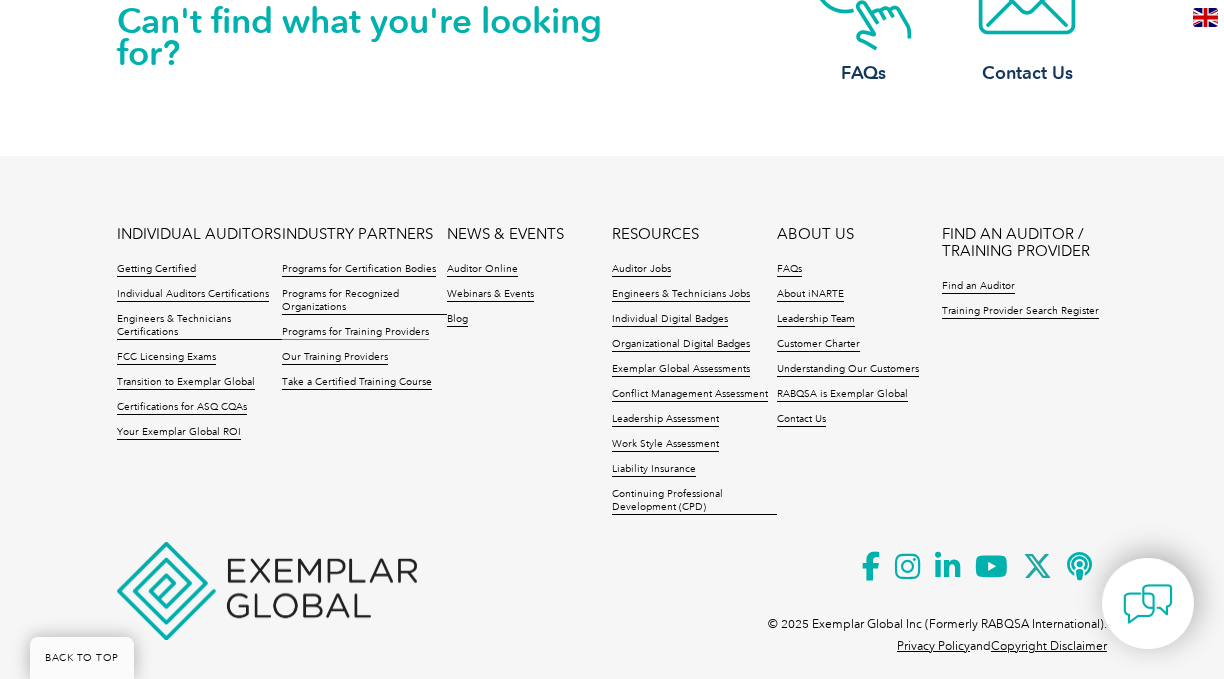 click on "Programs for Training Providers" at bounding box center (355, 333) 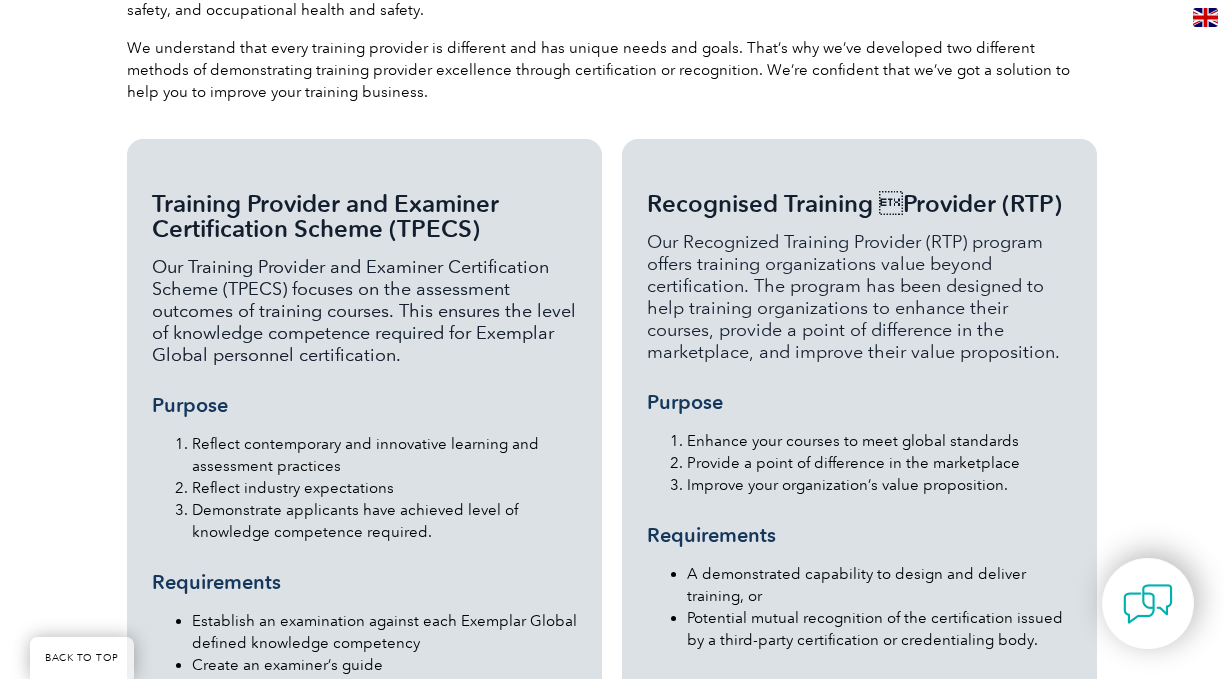 scroll, scrollTop: 1471, scrollLeft: 0, axis: vertical 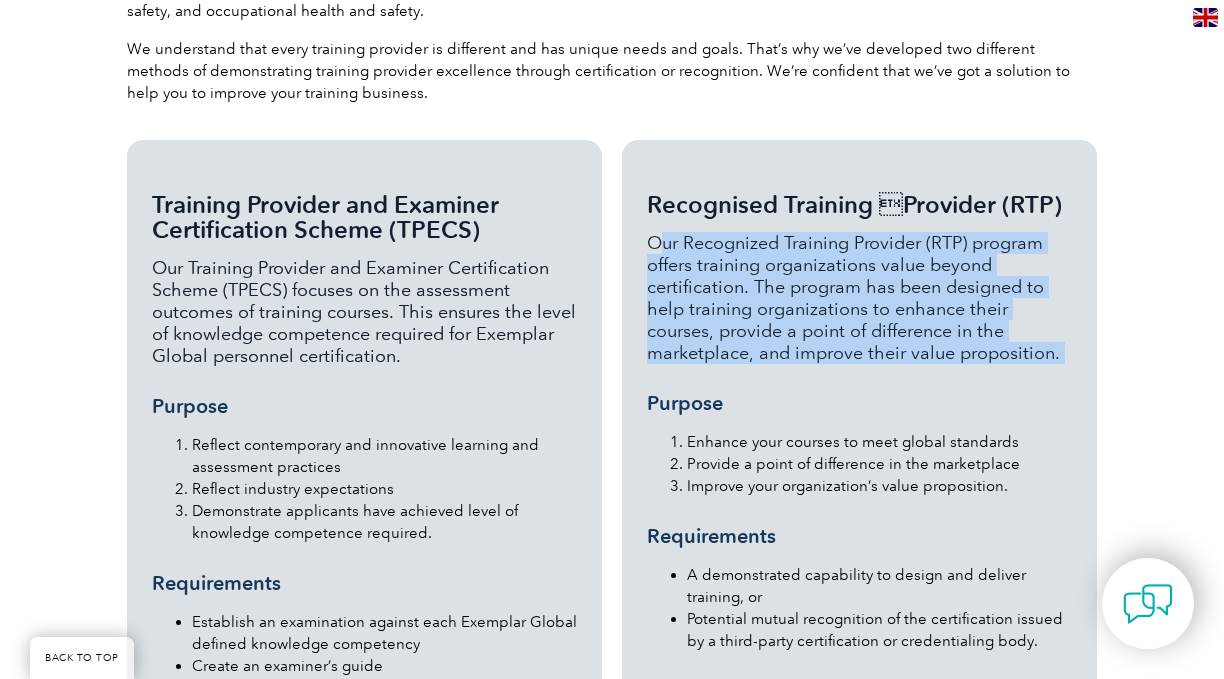 drag, startPoint x: 642, startPoint y: 239, endPoint x: 795, endPoint y: 368, distance: 200.12495 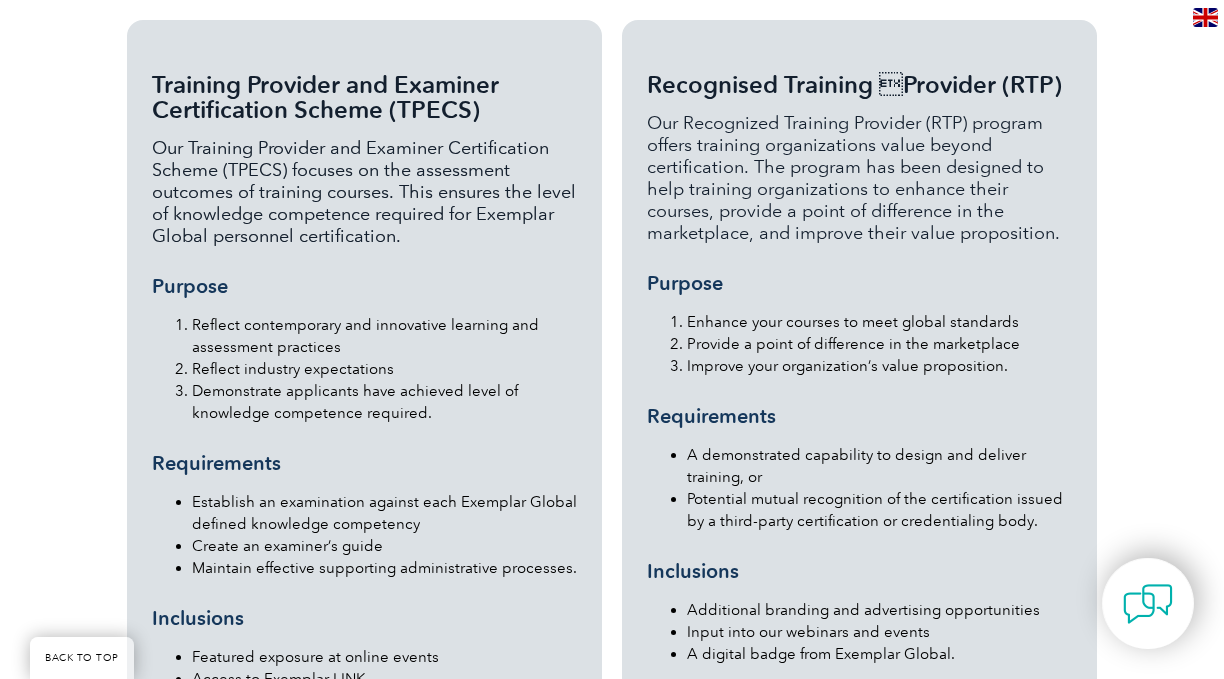 scroll, scrollTop: 1599, scrollLeft: 0, axis: vertical 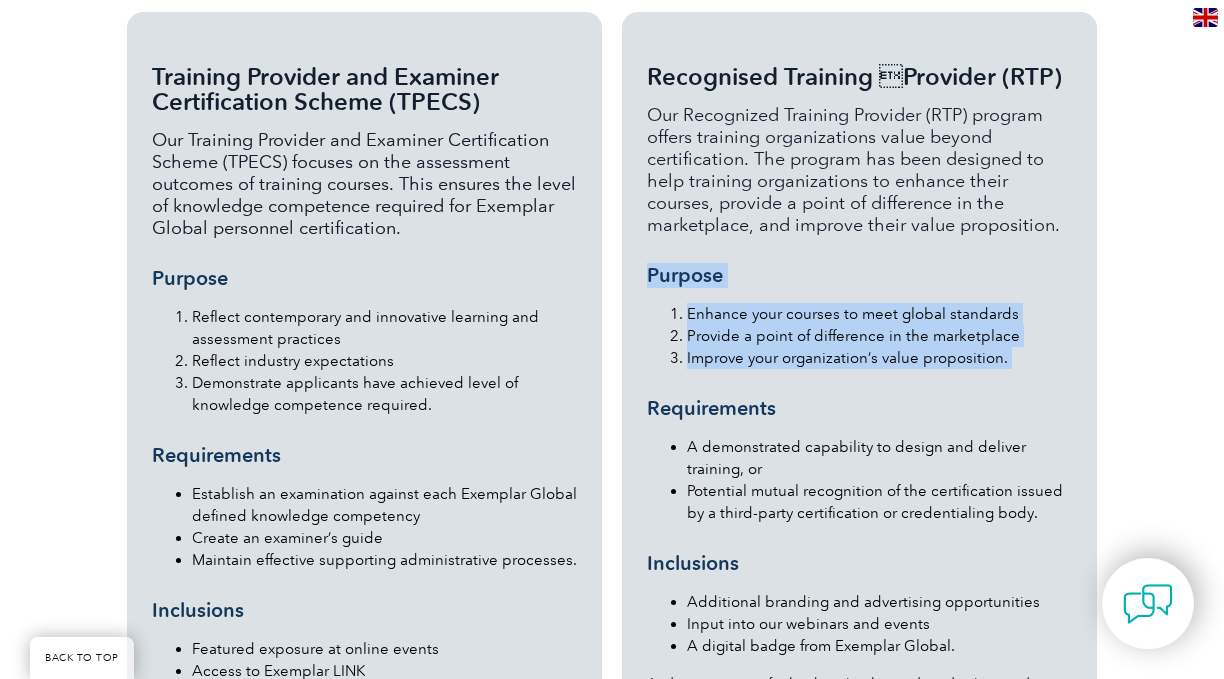 drag, startPoint x: 649, startPoint y: 268, endPoint x: 724, endPoint y: 369, distance: 125.80143 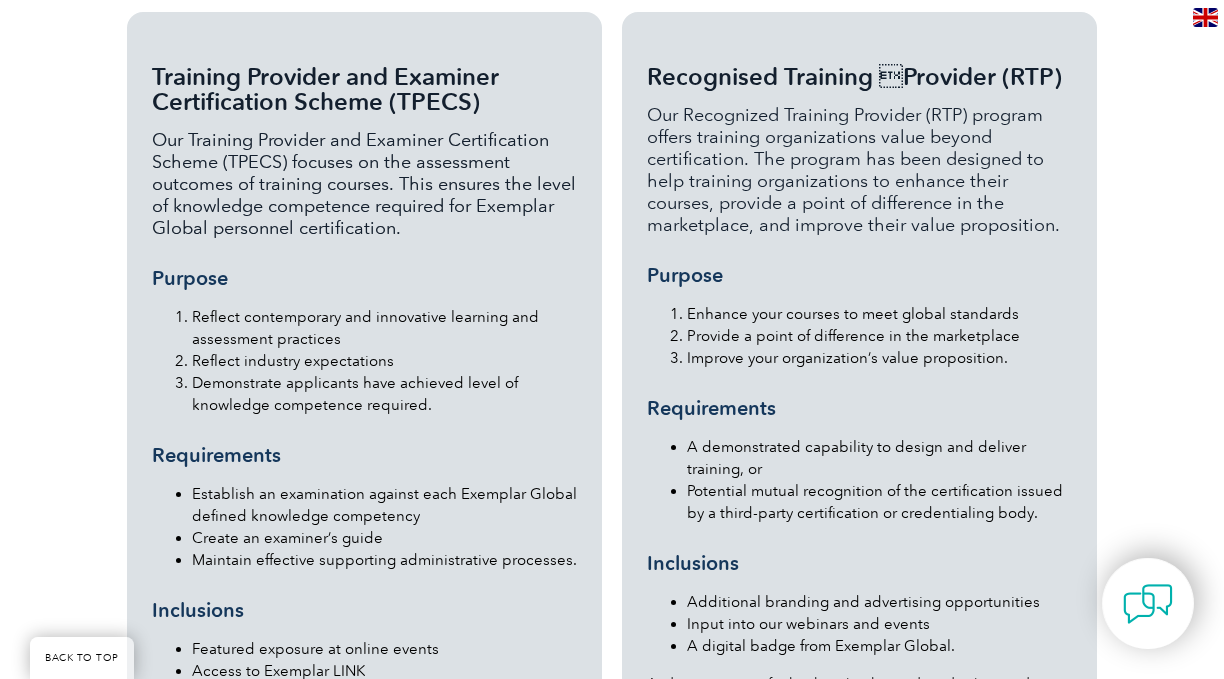 click on "Requirements" at bounding box center [859, 408] 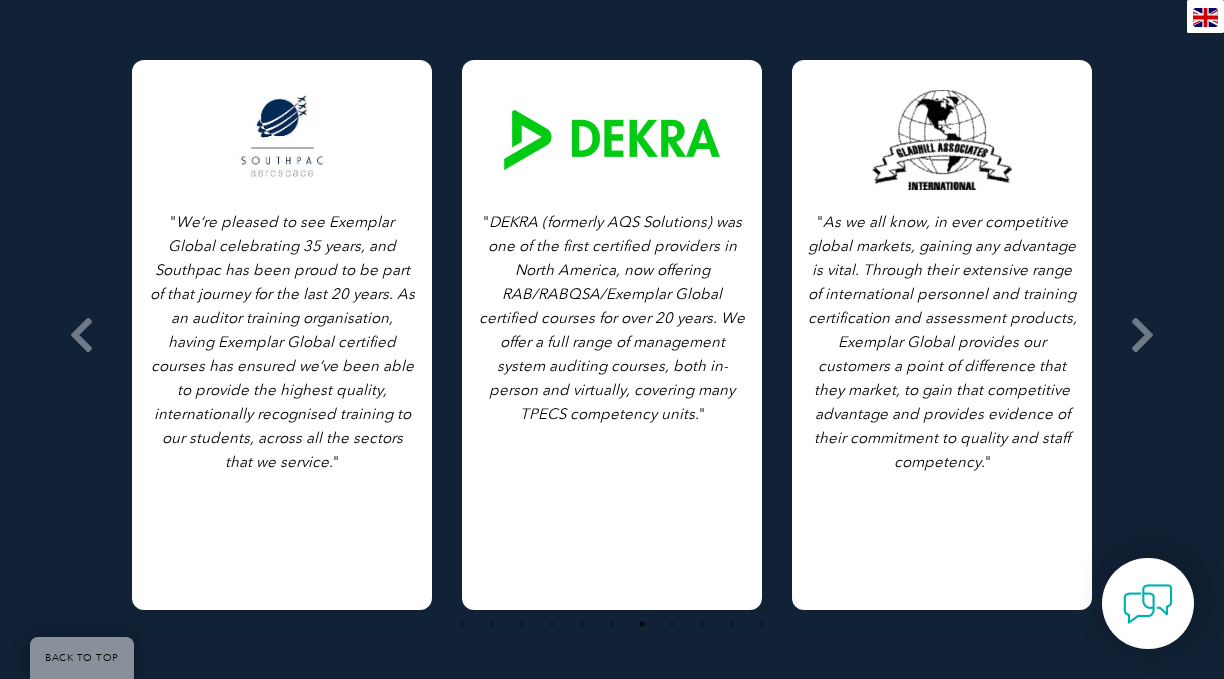 scroll, scrollTop: 3859, scrollLeft: 0, axis: vertical 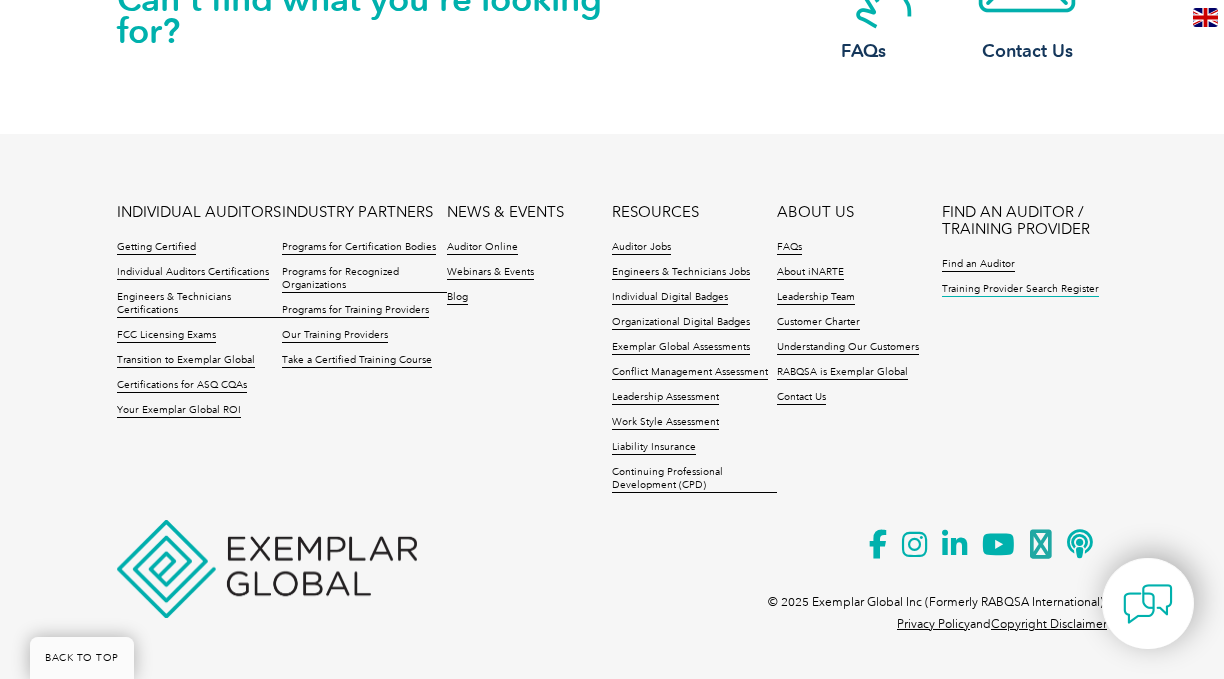 click on "Training Provider Search Register" at bounding box center [1020, 290] 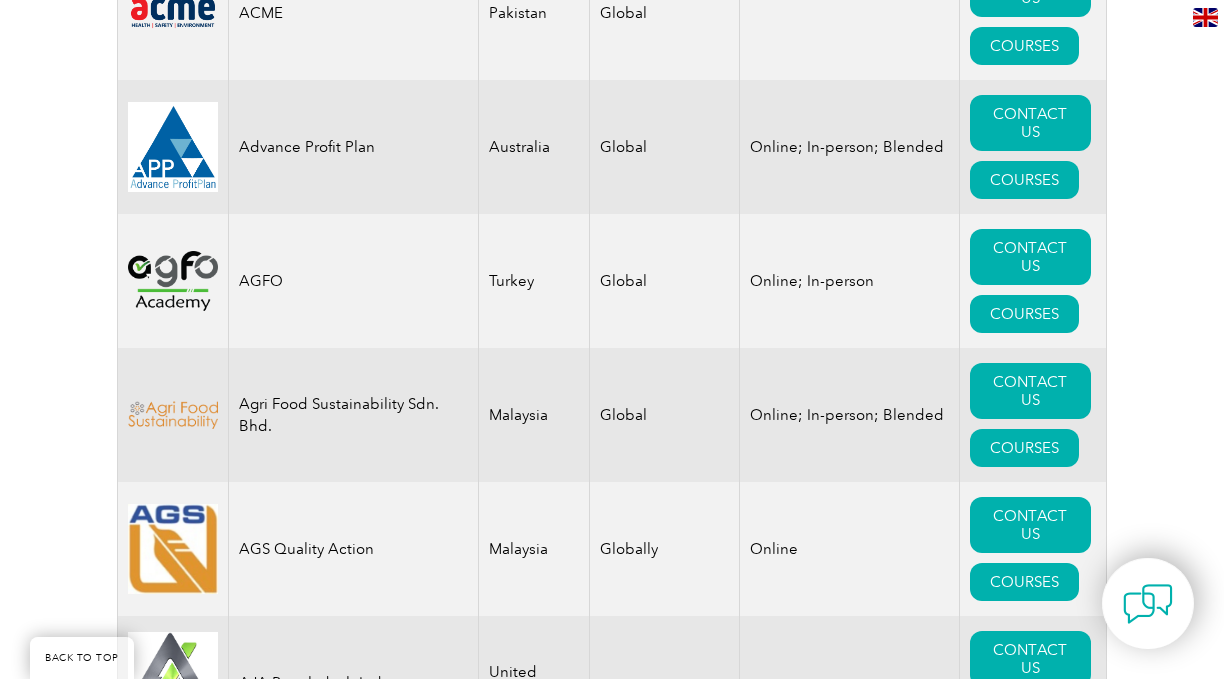 scroll, scrollTop: 0, scrollLeft: 0, axis: both 